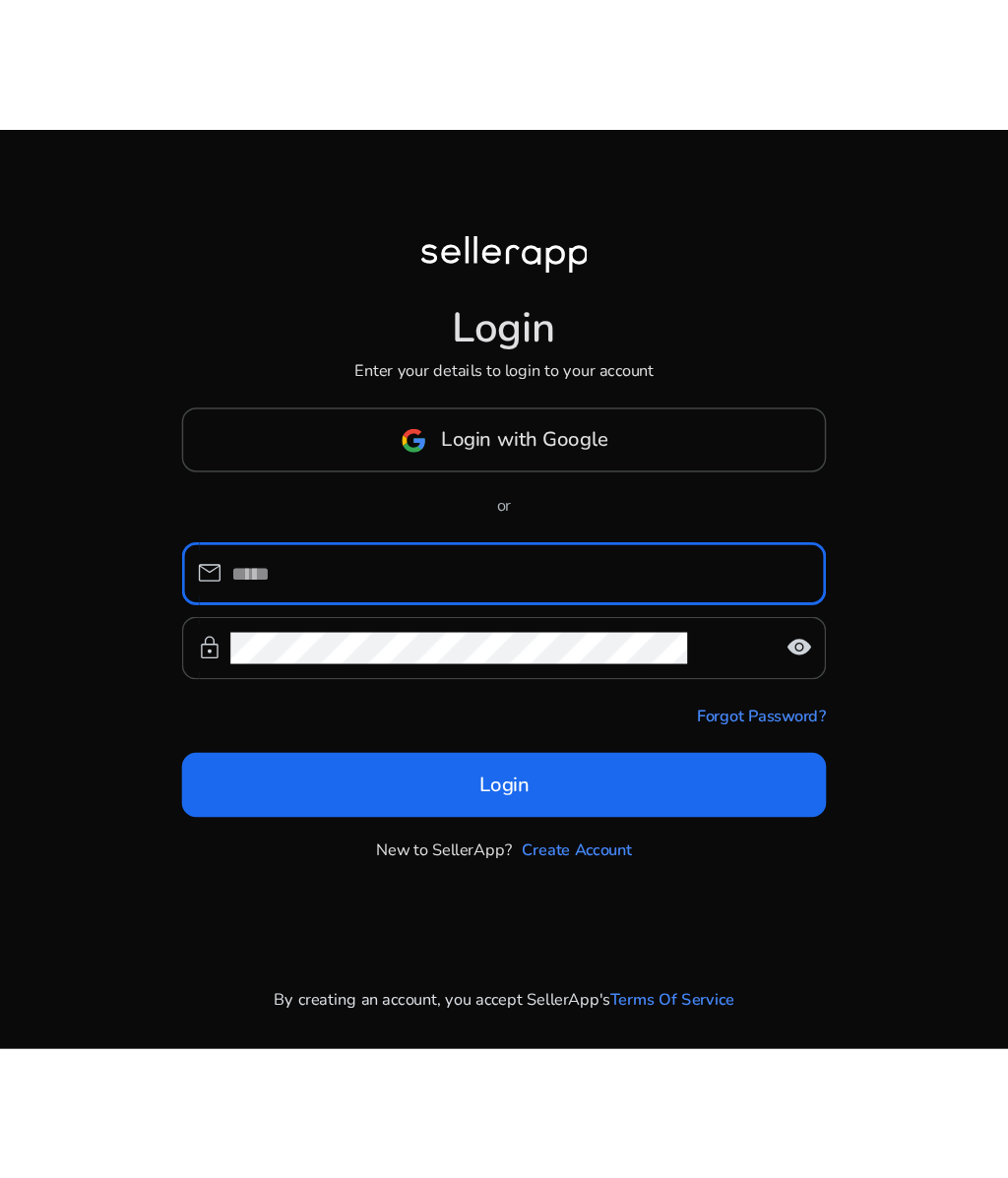 scroll, scrollTop: 0, scrollLeft: 0, axis: both 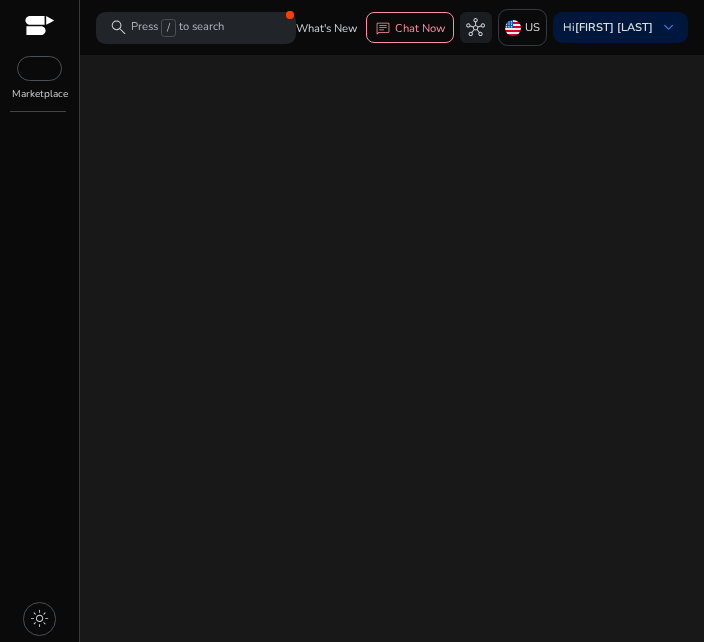 click on "We are getting things ready for you..." 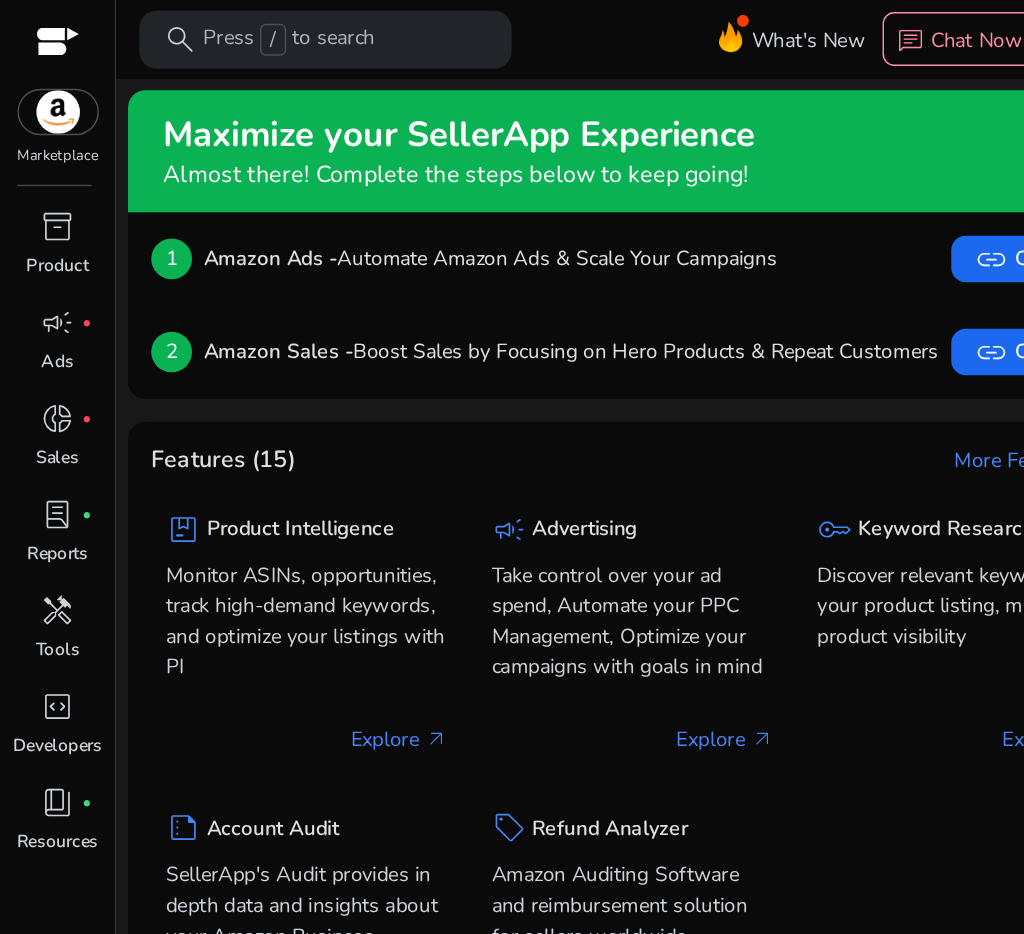 click on "inventory_2" at bounding box center [40, 157] 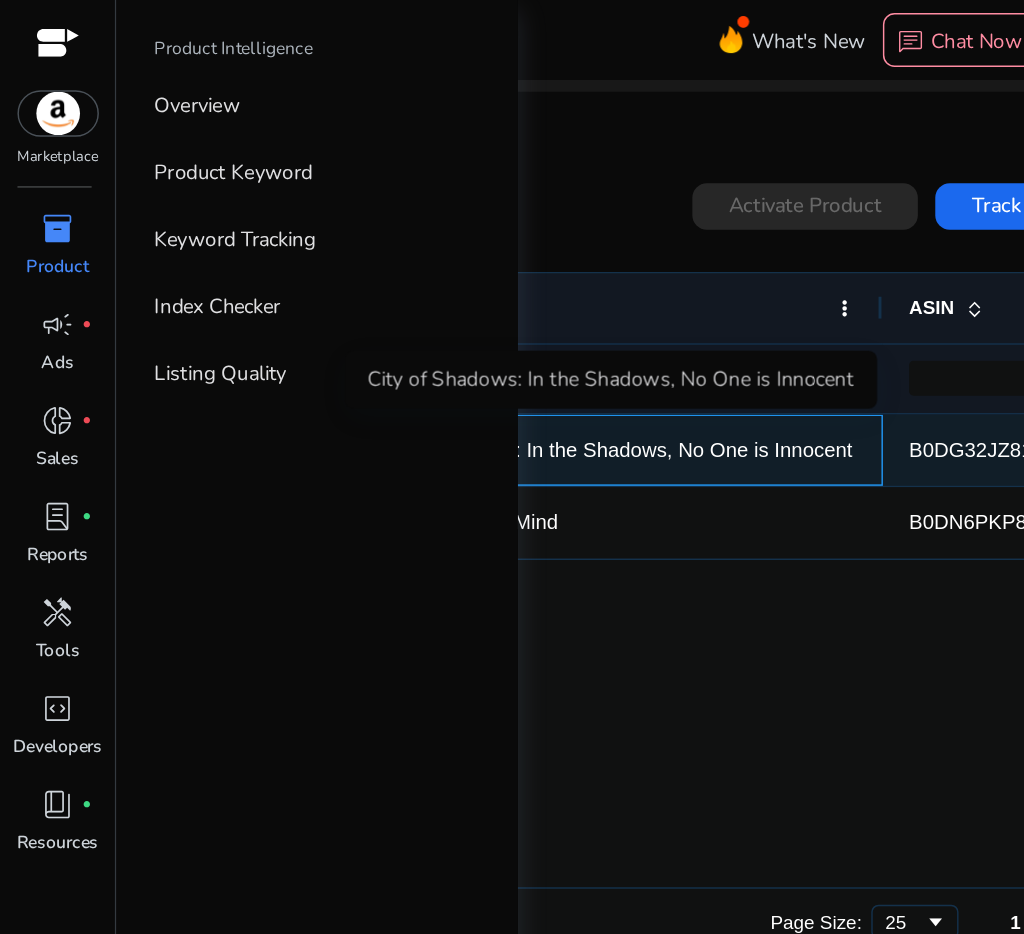 click on "City of Shadows: In the Shadows, No One is Innocent" 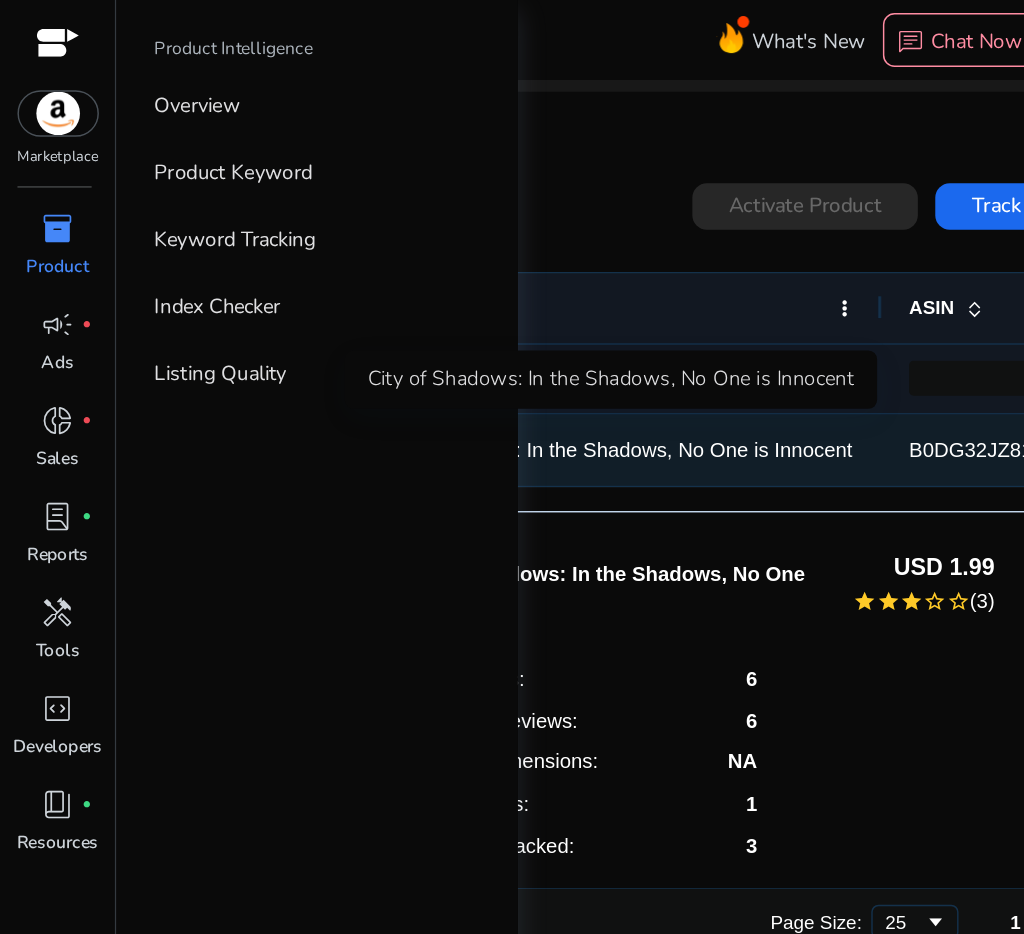 click on "Overview" at bounding box center [135, 72] 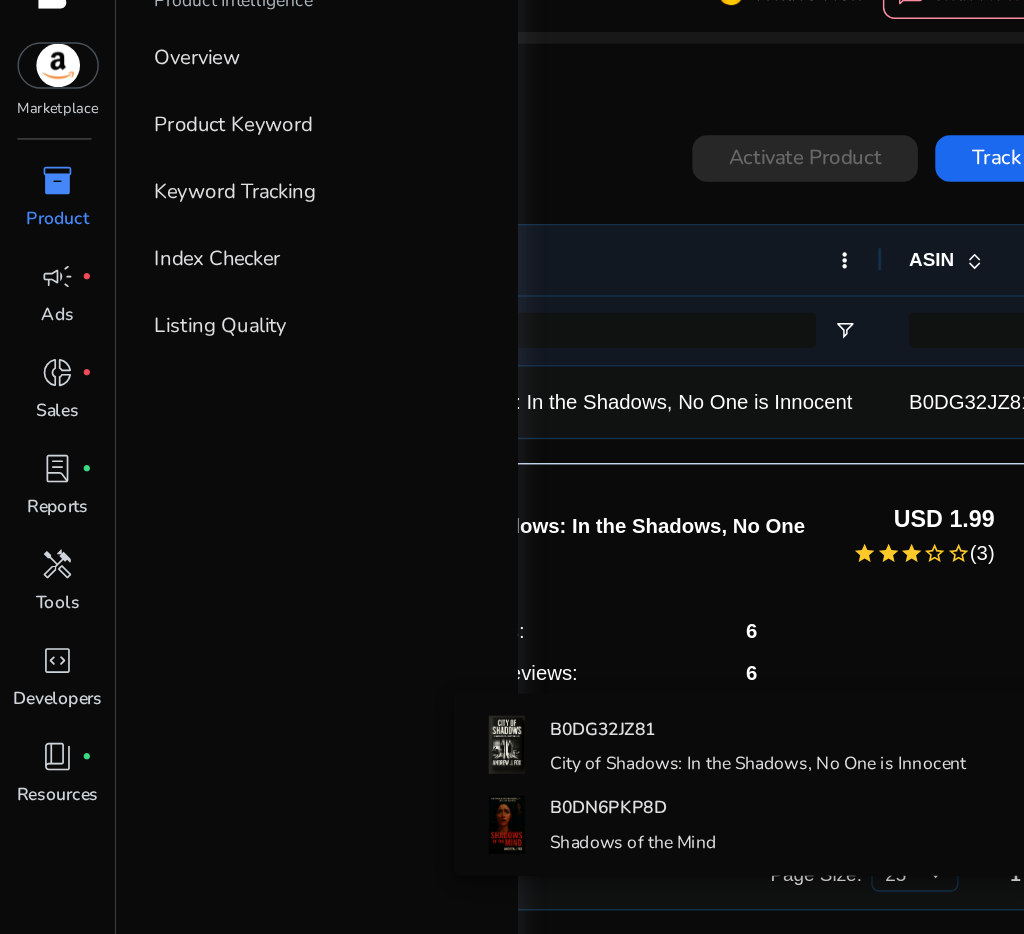 click at bounding box center (512, 467) 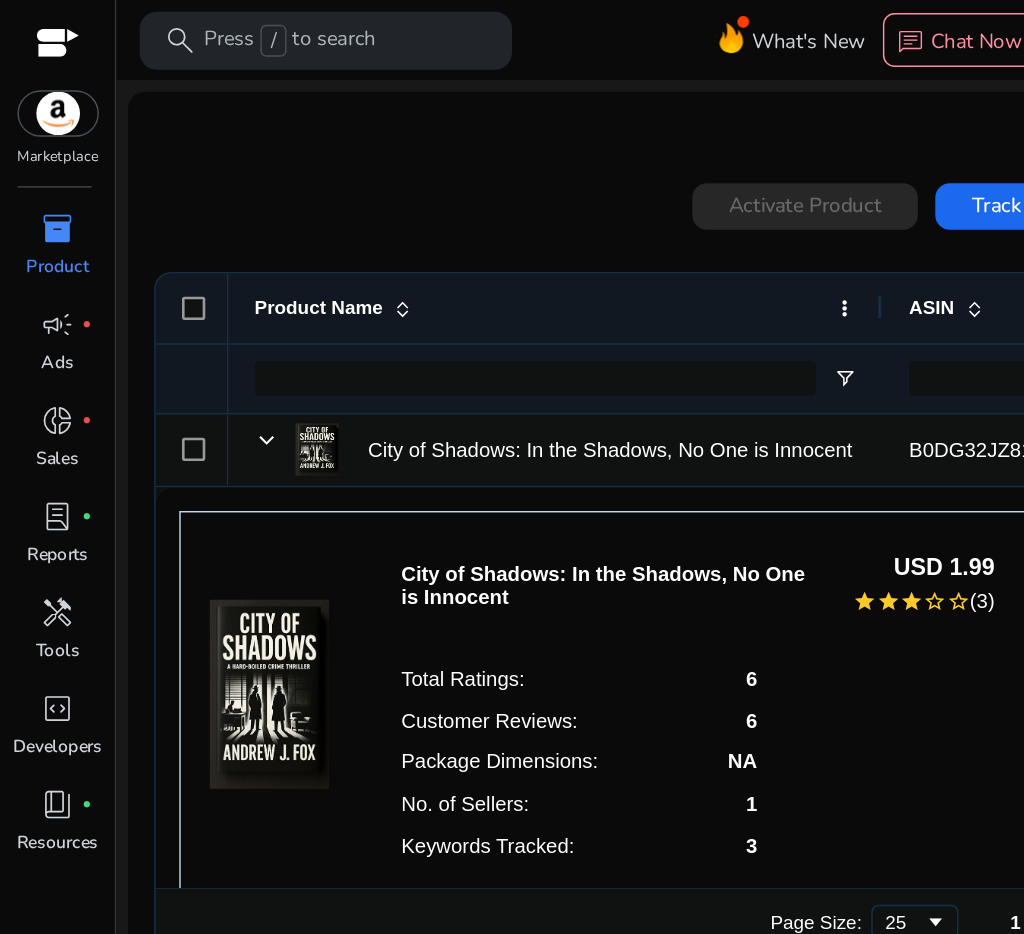 click at bounding box center [80, 467] 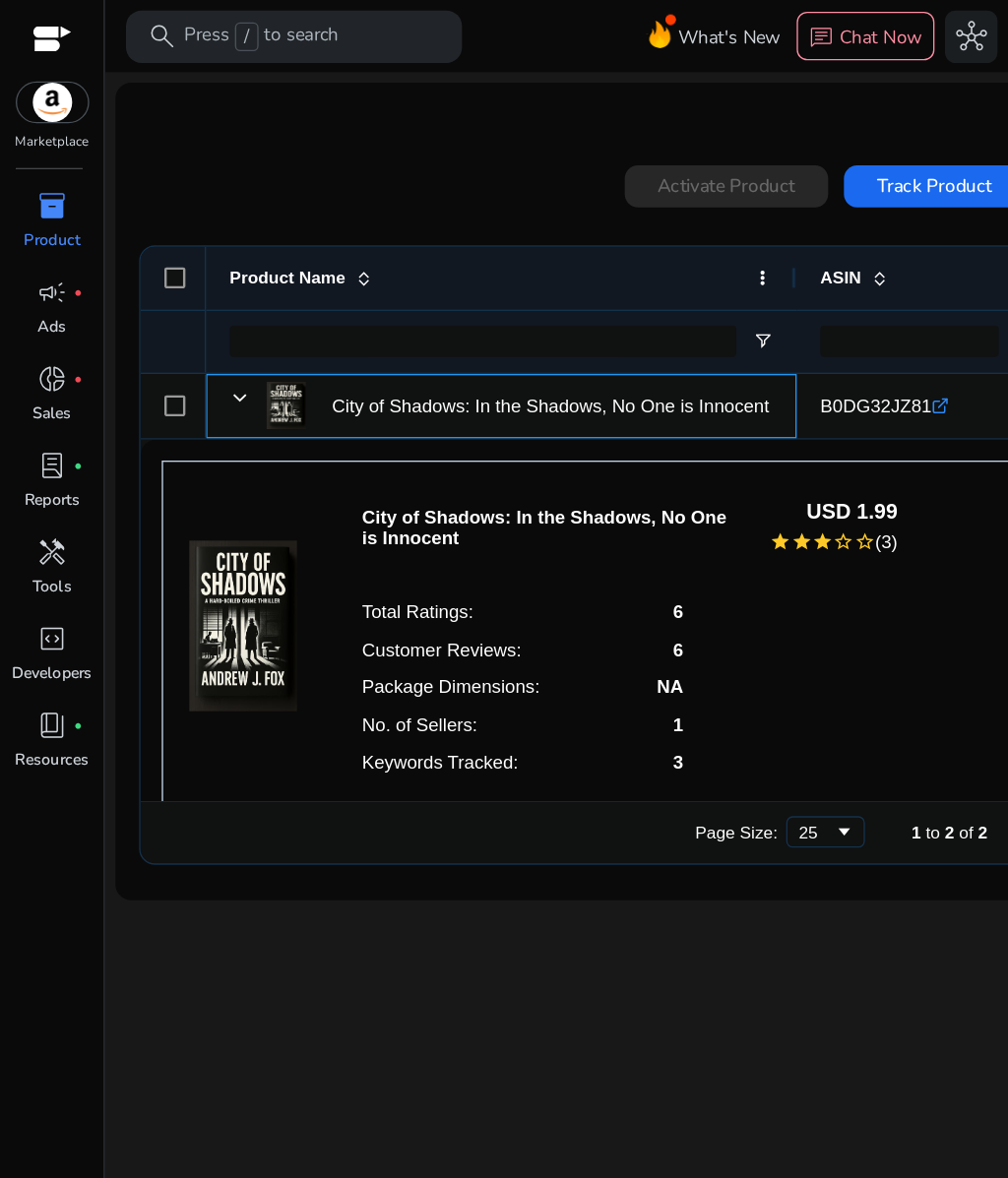 scroll, scrollTop: 0, scrollLeft: 0, axis: both 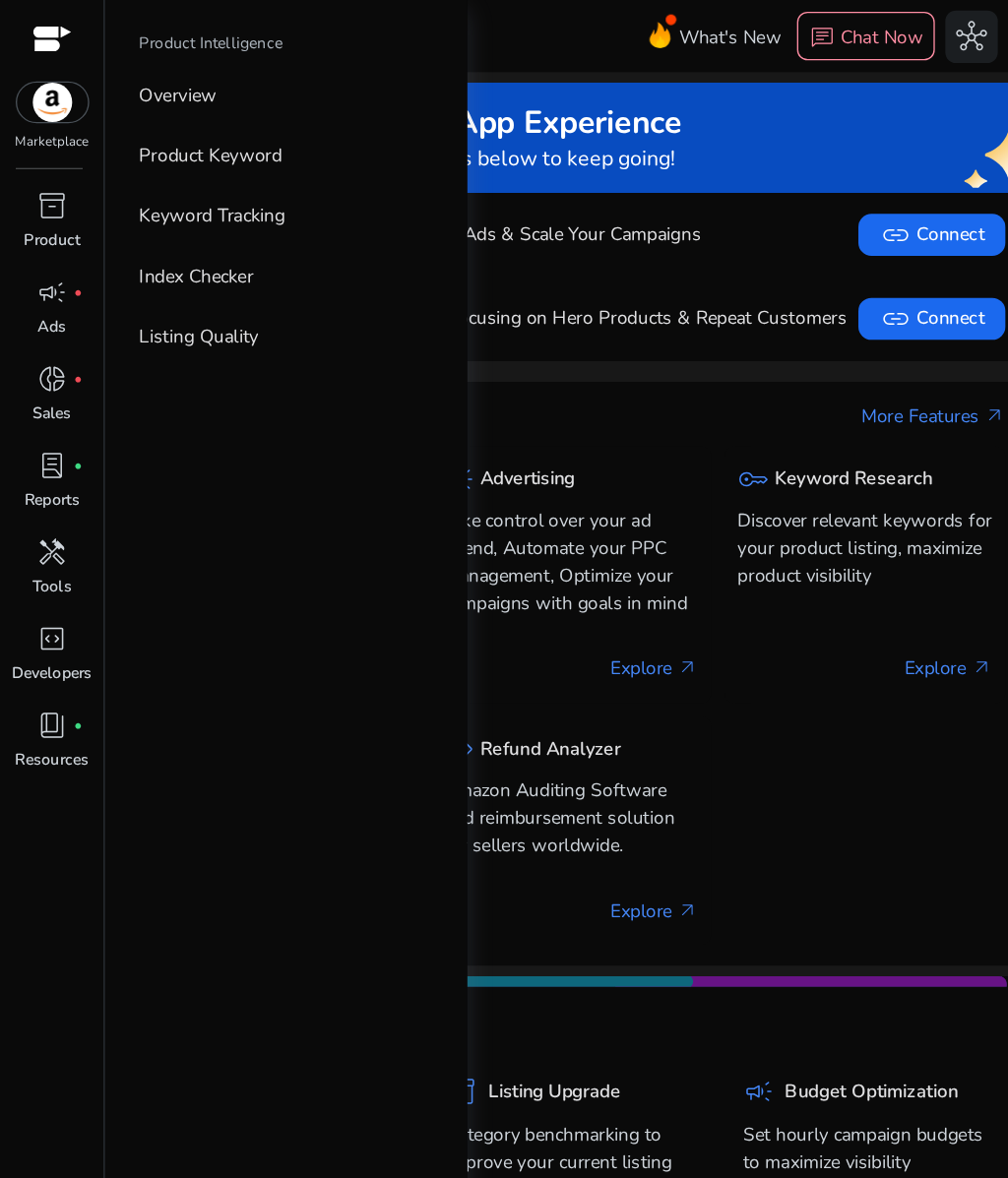 click on "Overview" at bounding box center [133, 71] 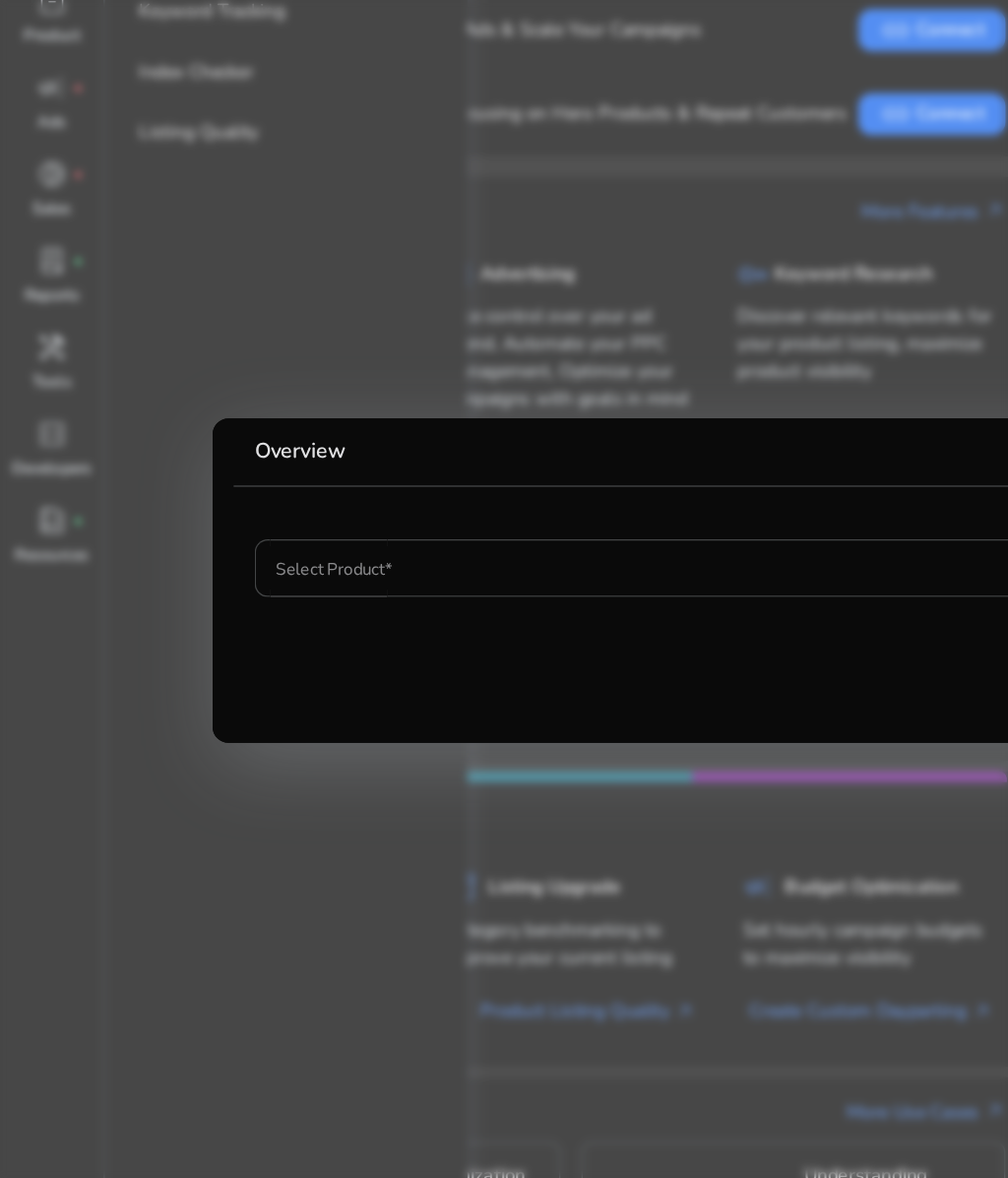 click on "Select Product*" at bounding box center (504, 580) 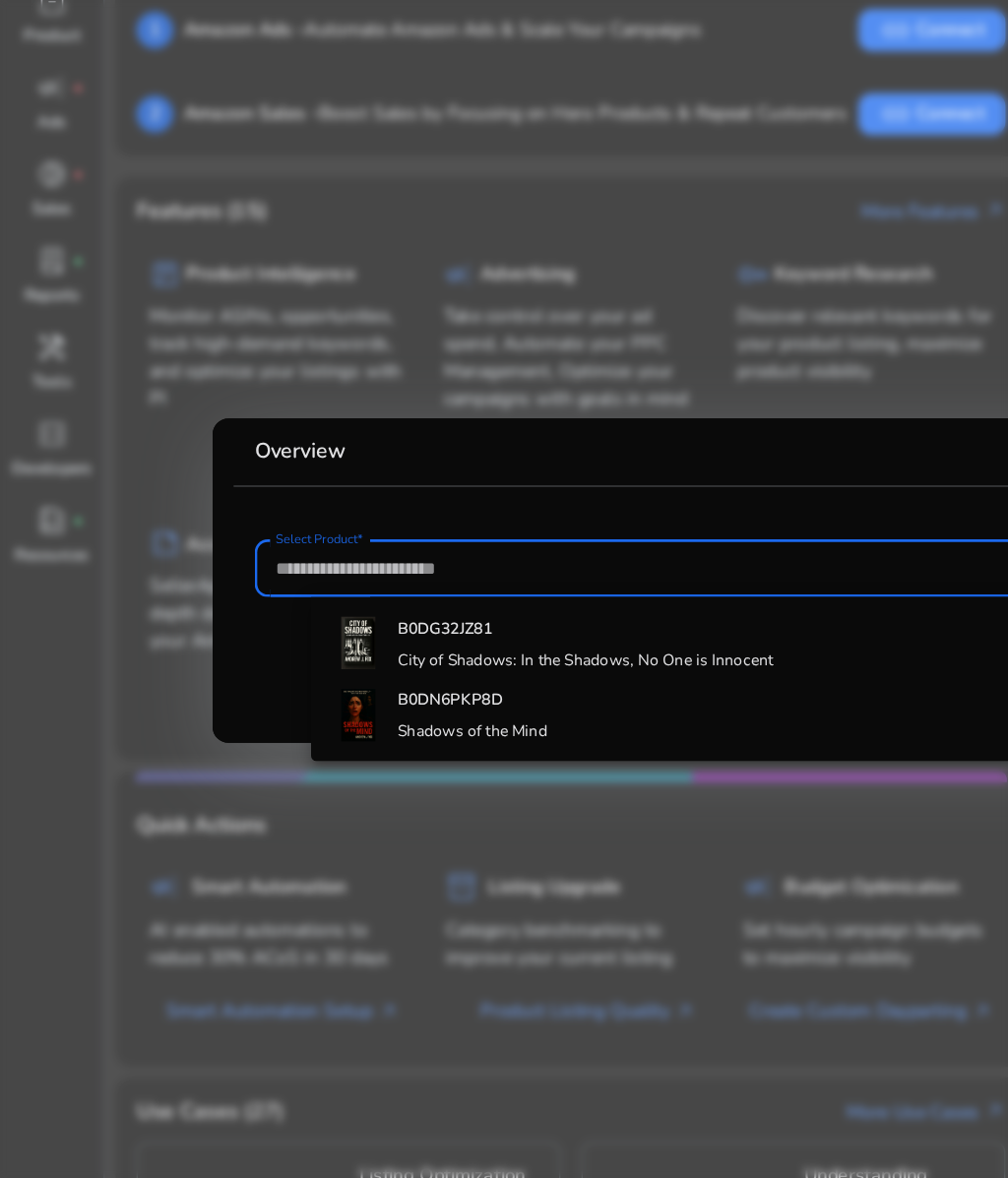 click on "Select Product*" at bounding box center (504, 580) 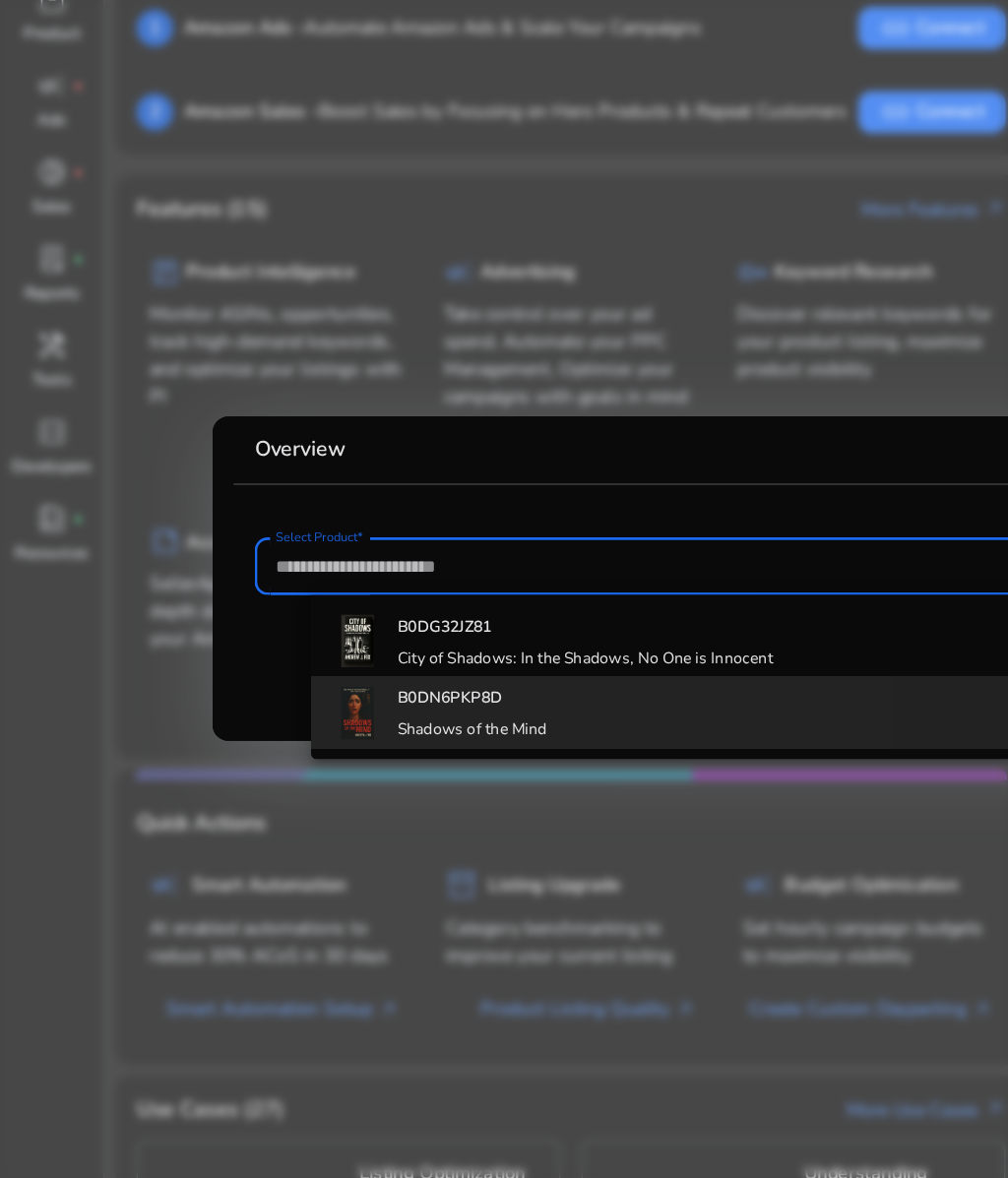 click on "B0DN6PKP8D" at bounding box center (338, 678) 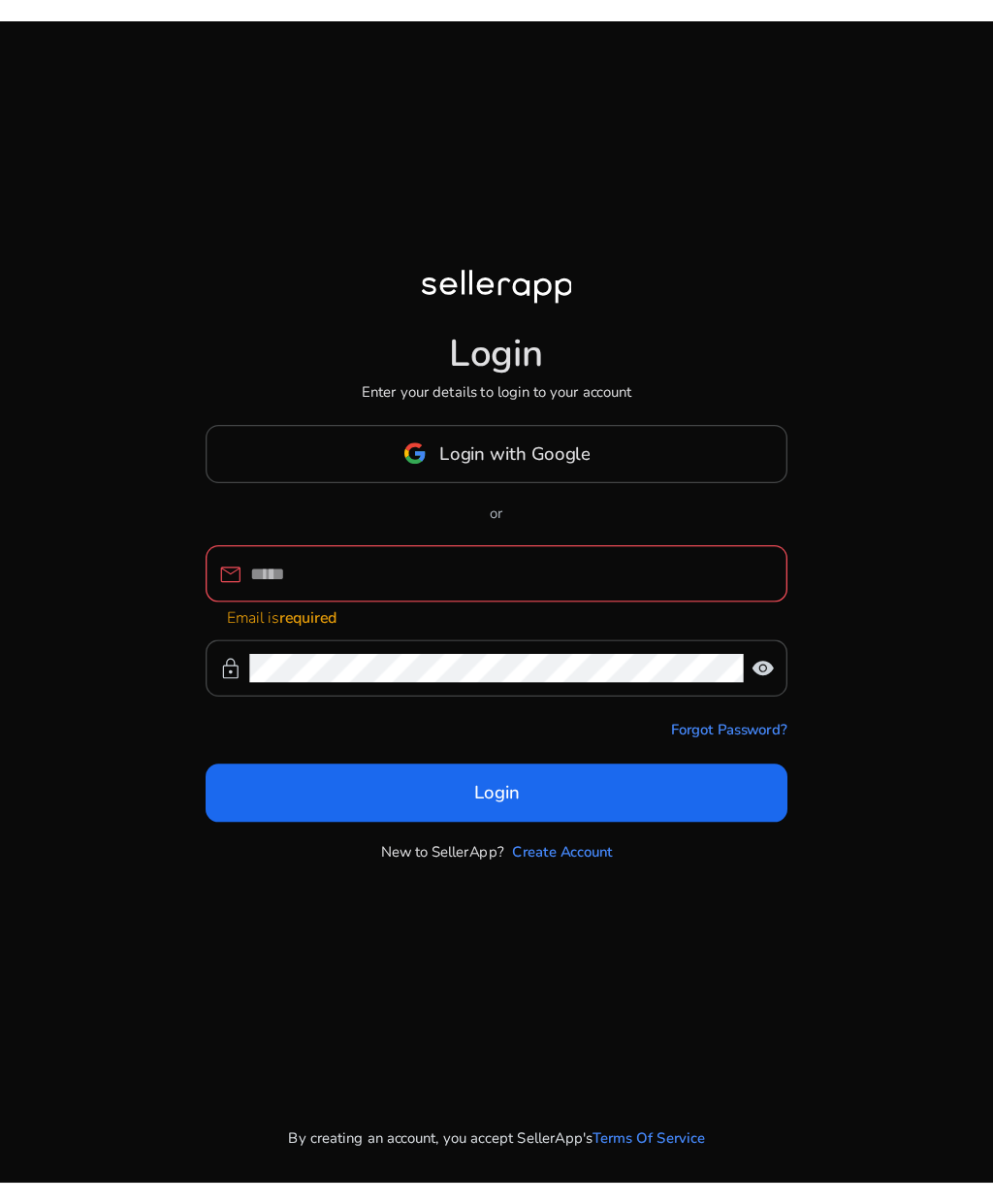 scroll, scrollTop: 0, scrollLeft: 0, axis: both 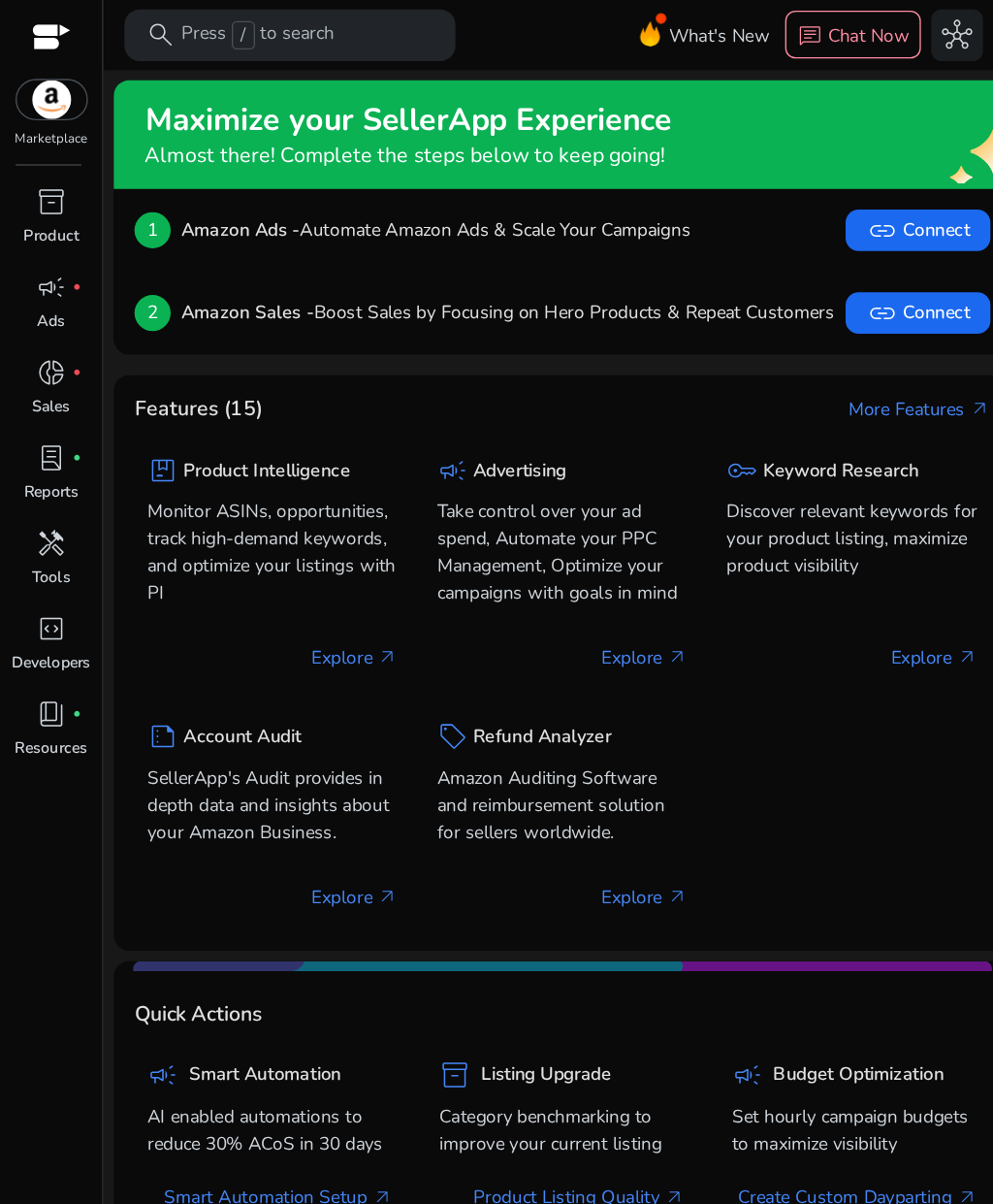 click on "inventory_2" at bounding box center [39, 152] 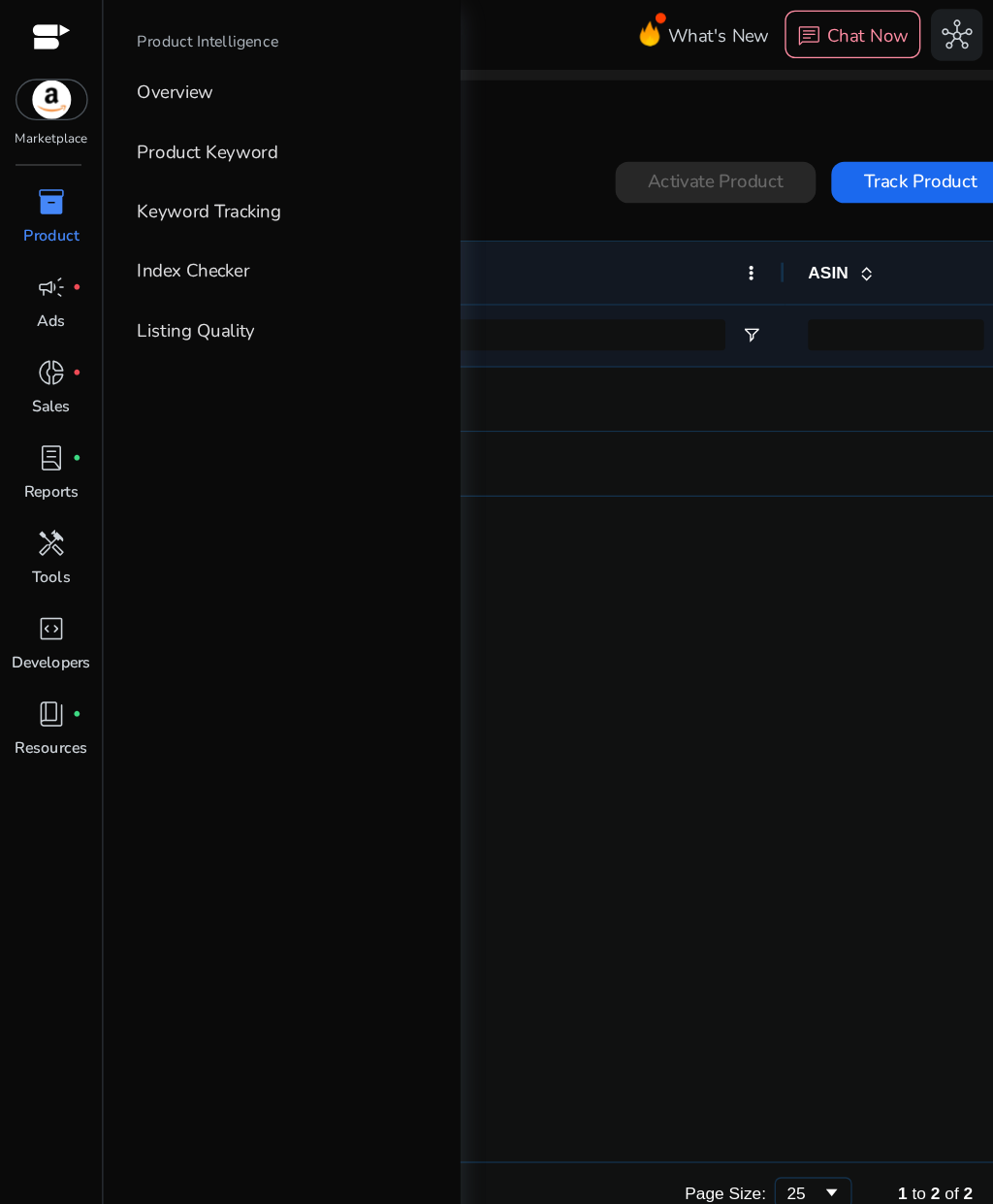 click on "inventory_2" at bounding box center [39, 152] 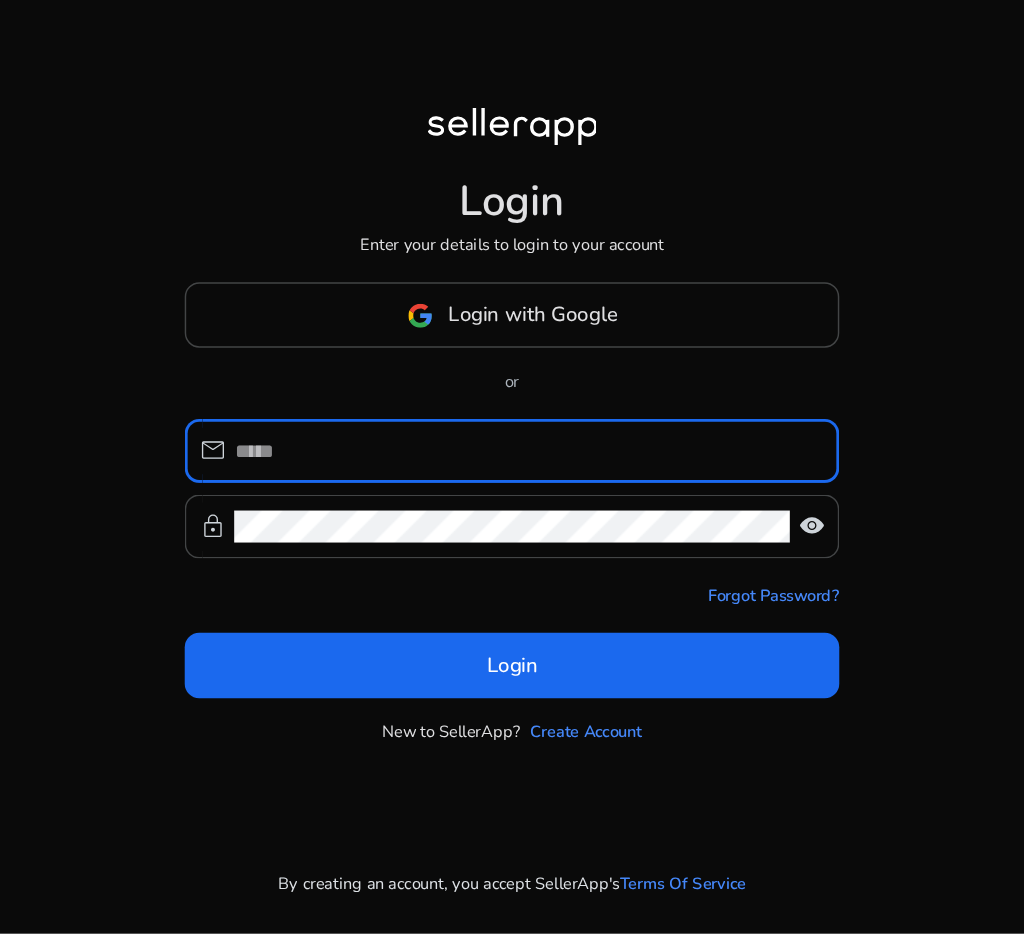 scroll, scrollTop: 0, scrollLeft: 0, axis: both 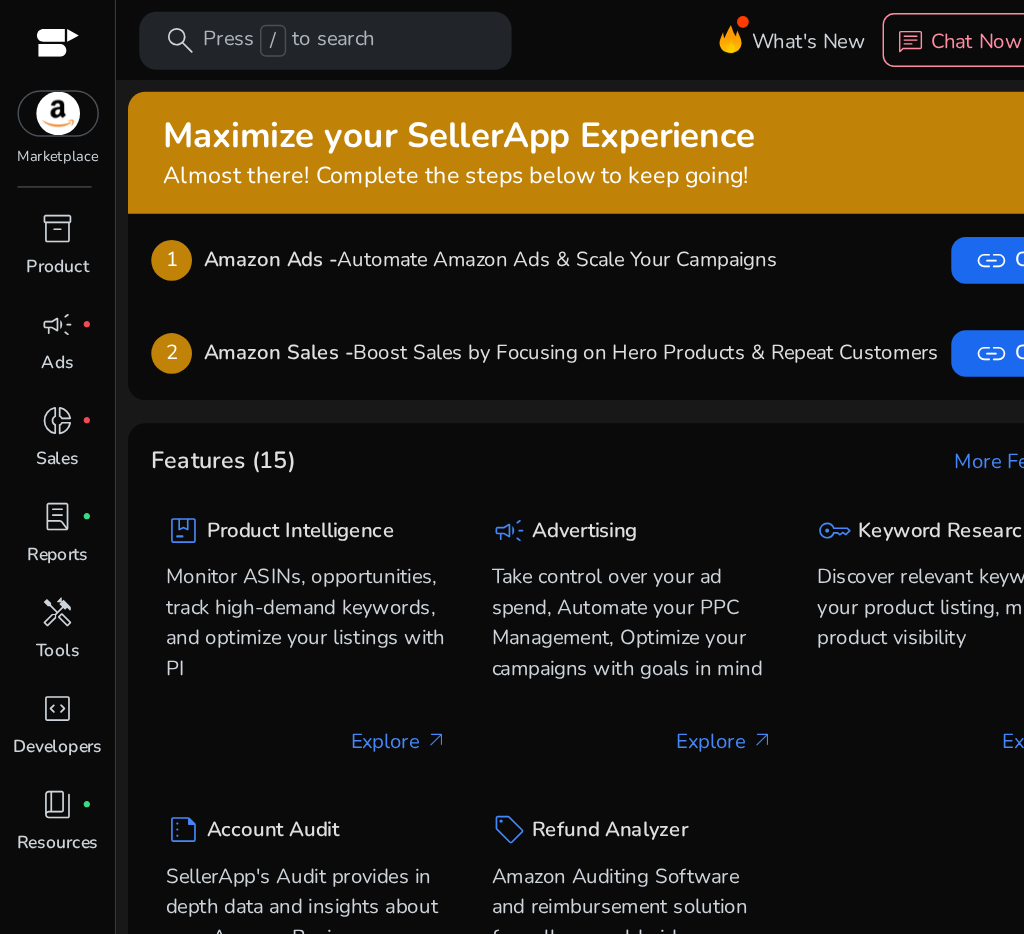 click on "inventory_2" at bounding box center [40, 157] 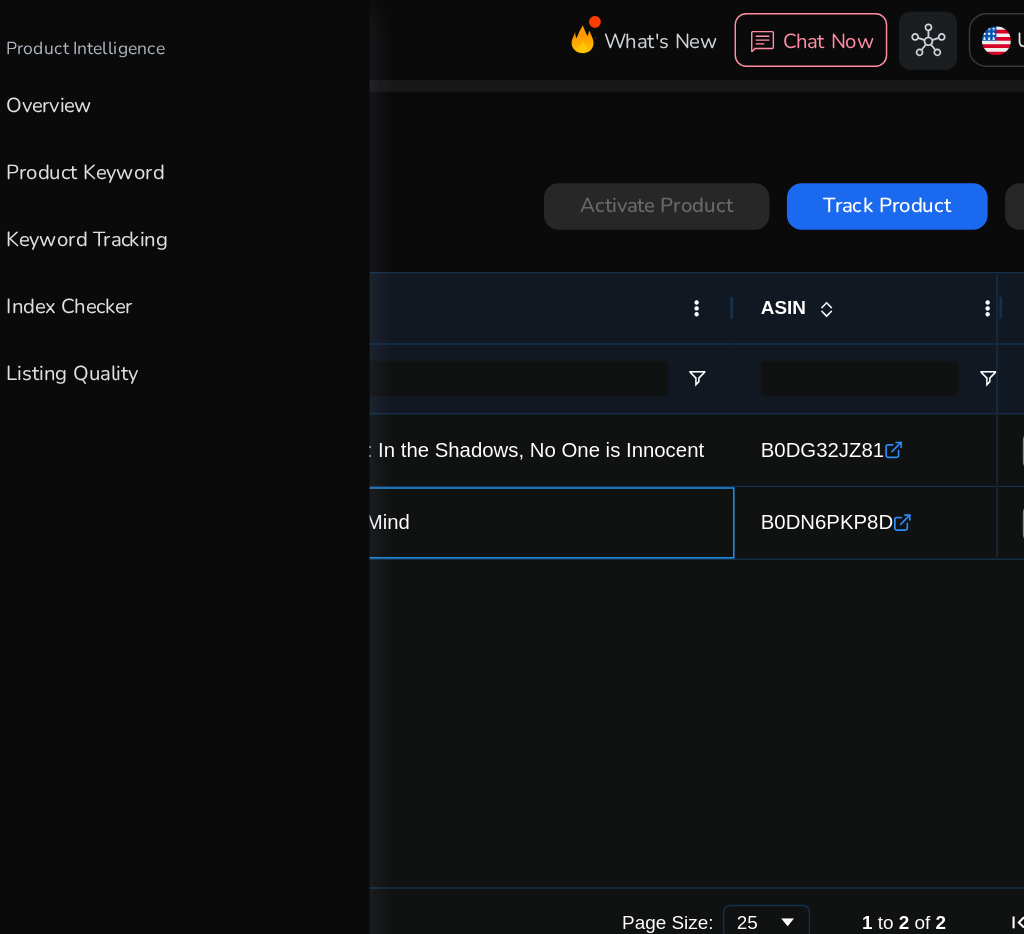 click on "Shadows of the Mind" 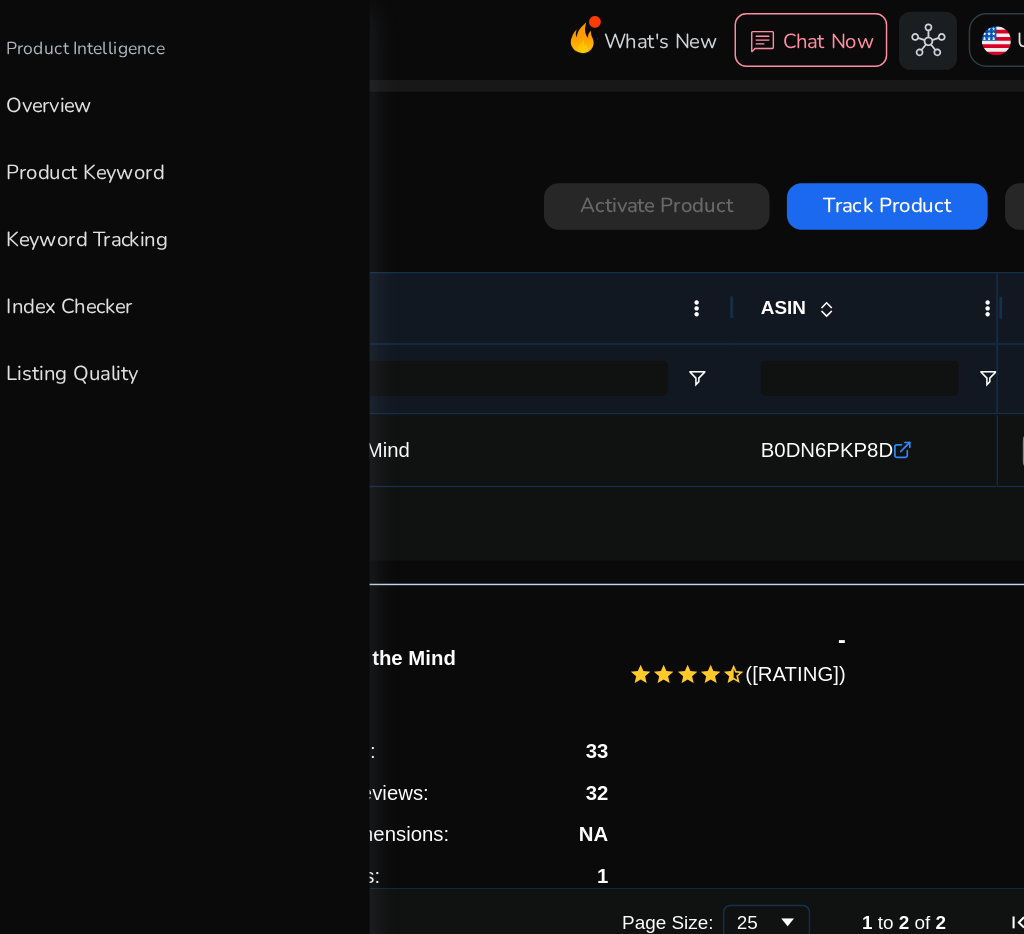 scroll, scrollTop: 127, scrollLeft: 0, axis: vertical 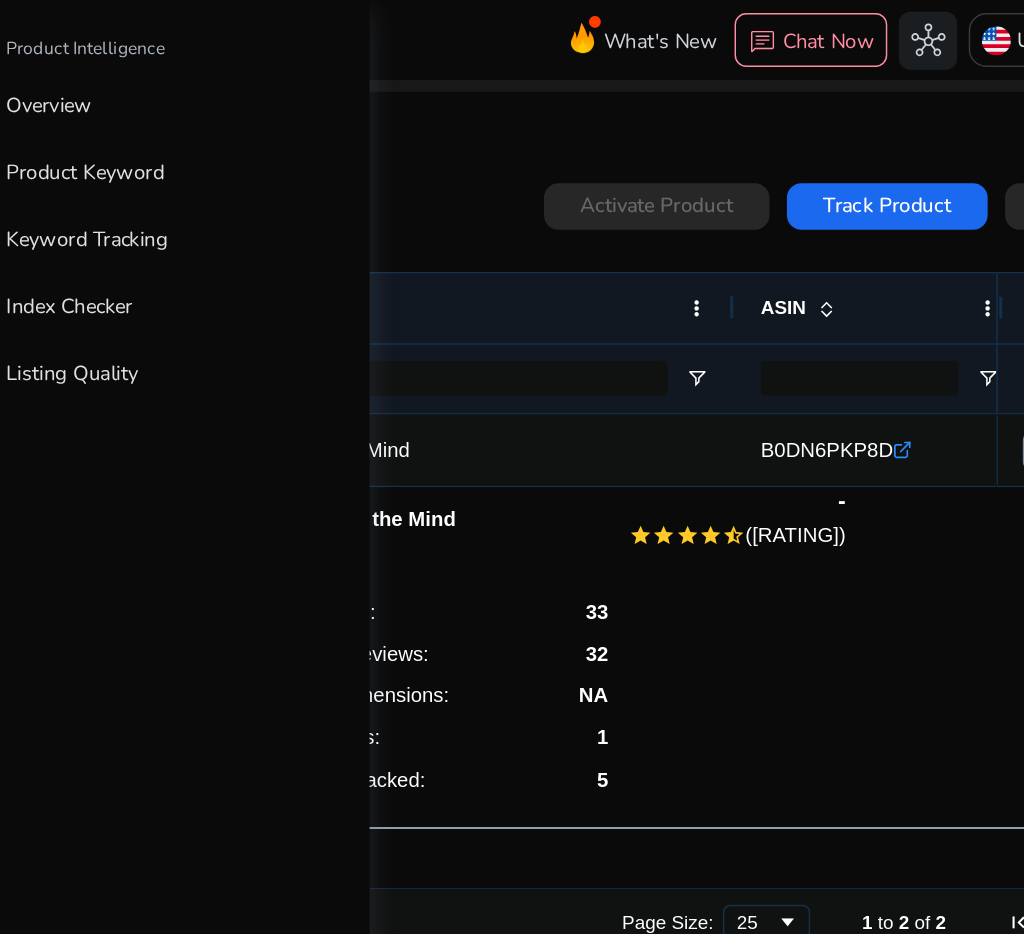 click on "Keyword Tracking" at bounding box center (161, 164) 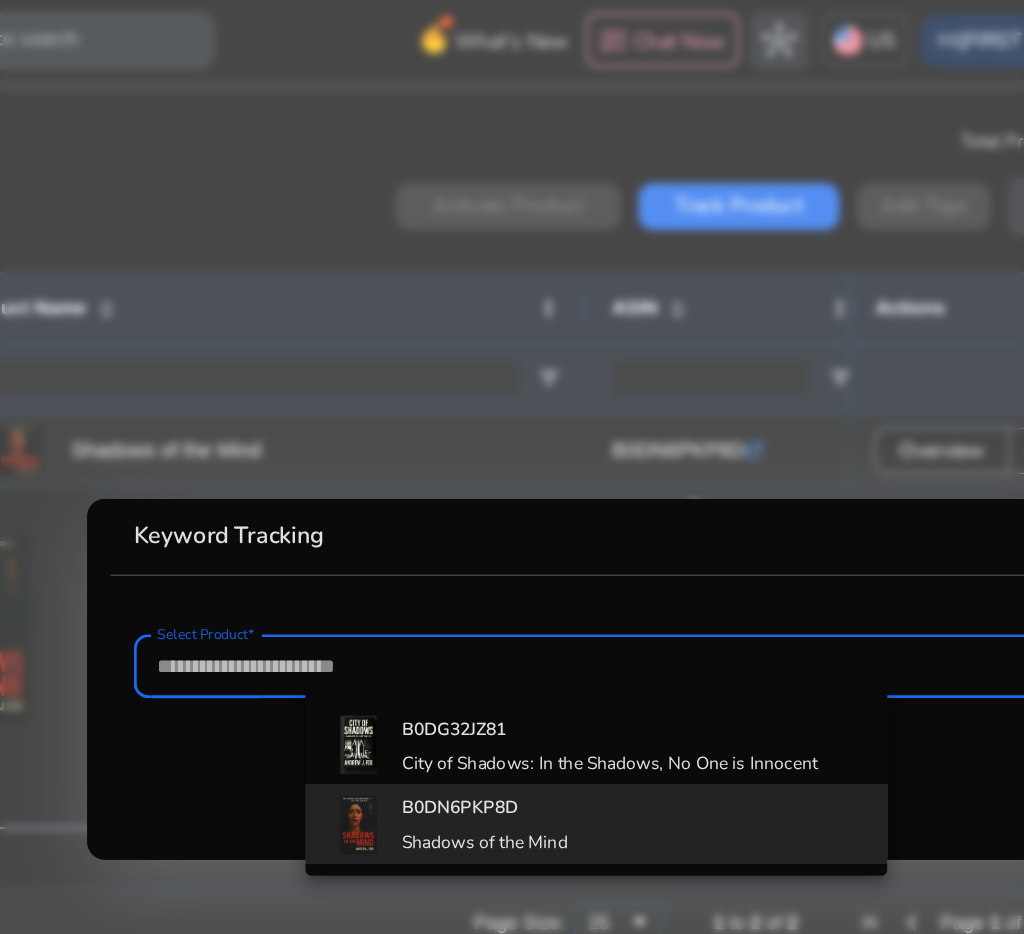 click on "B0DN6PKP8D" at bounding box center (418, 555) 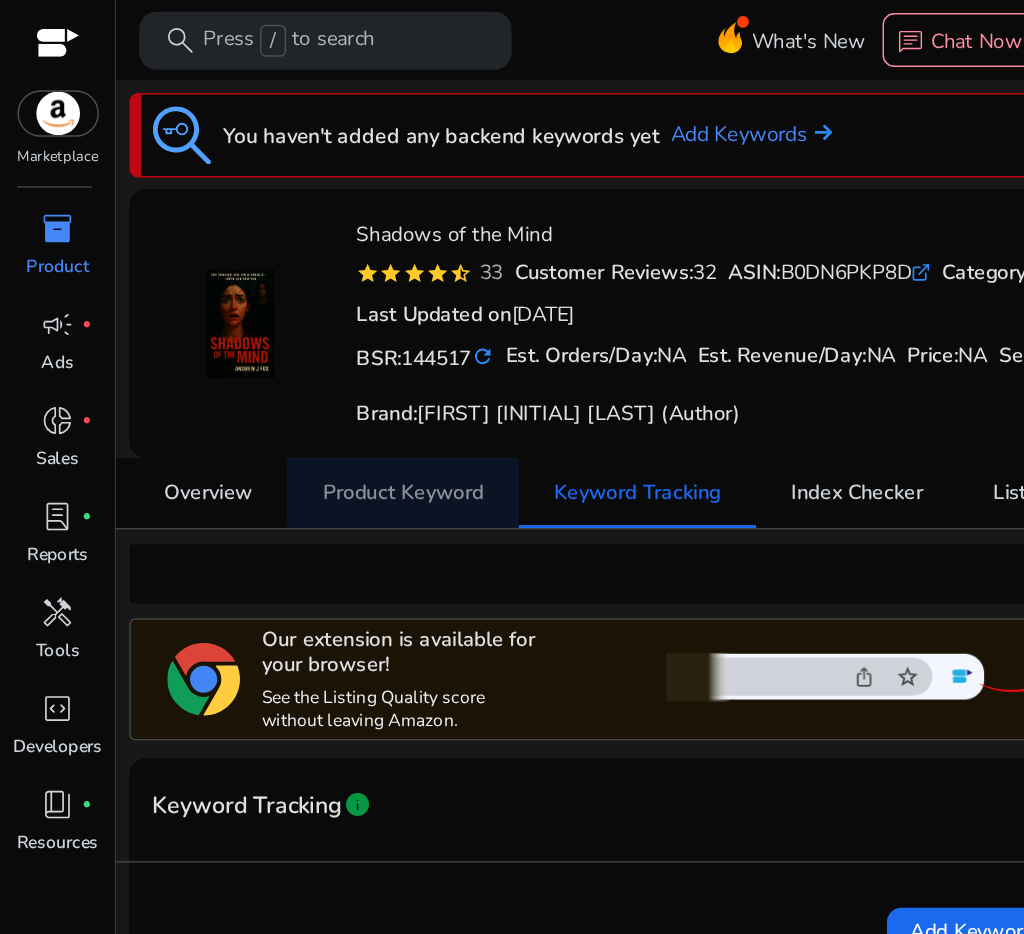 click on "Product Keyword" at bounding box center [277, 339] 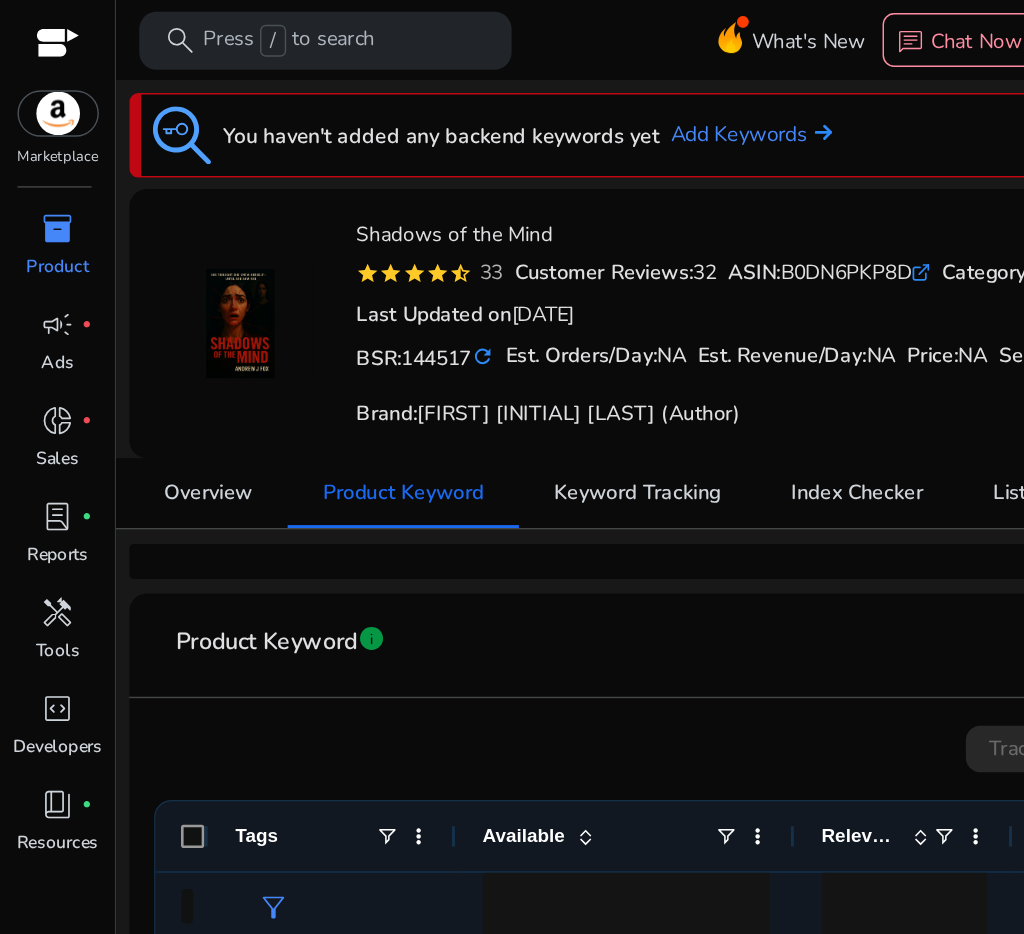click 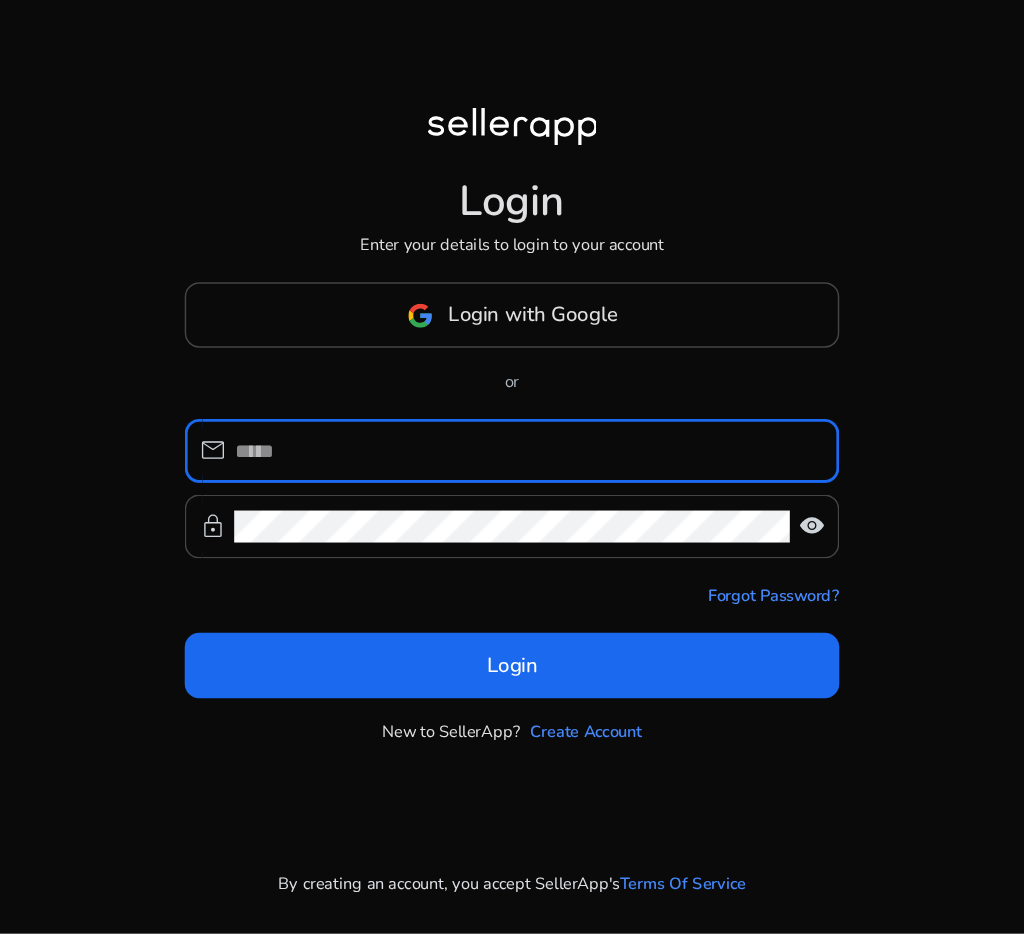 scroll, scrollTop: 0, scrollLeft: 0, axis: both 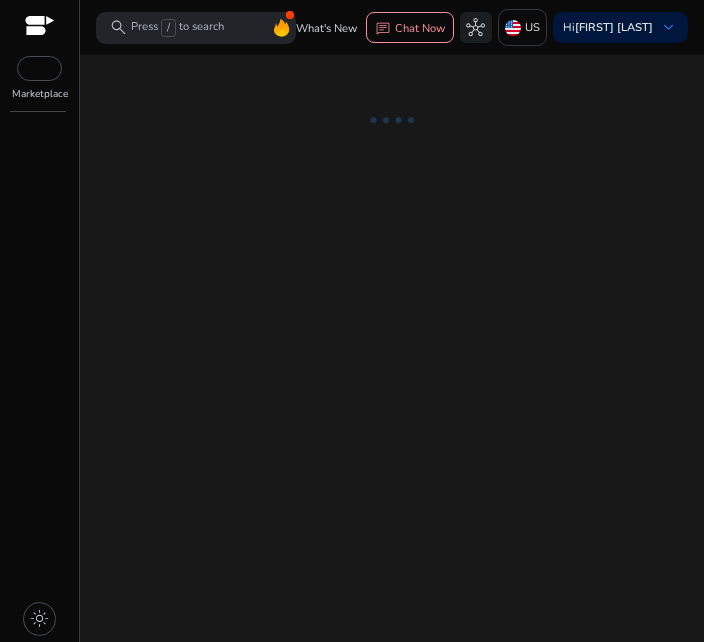 click on "We are getting things ready for you..." 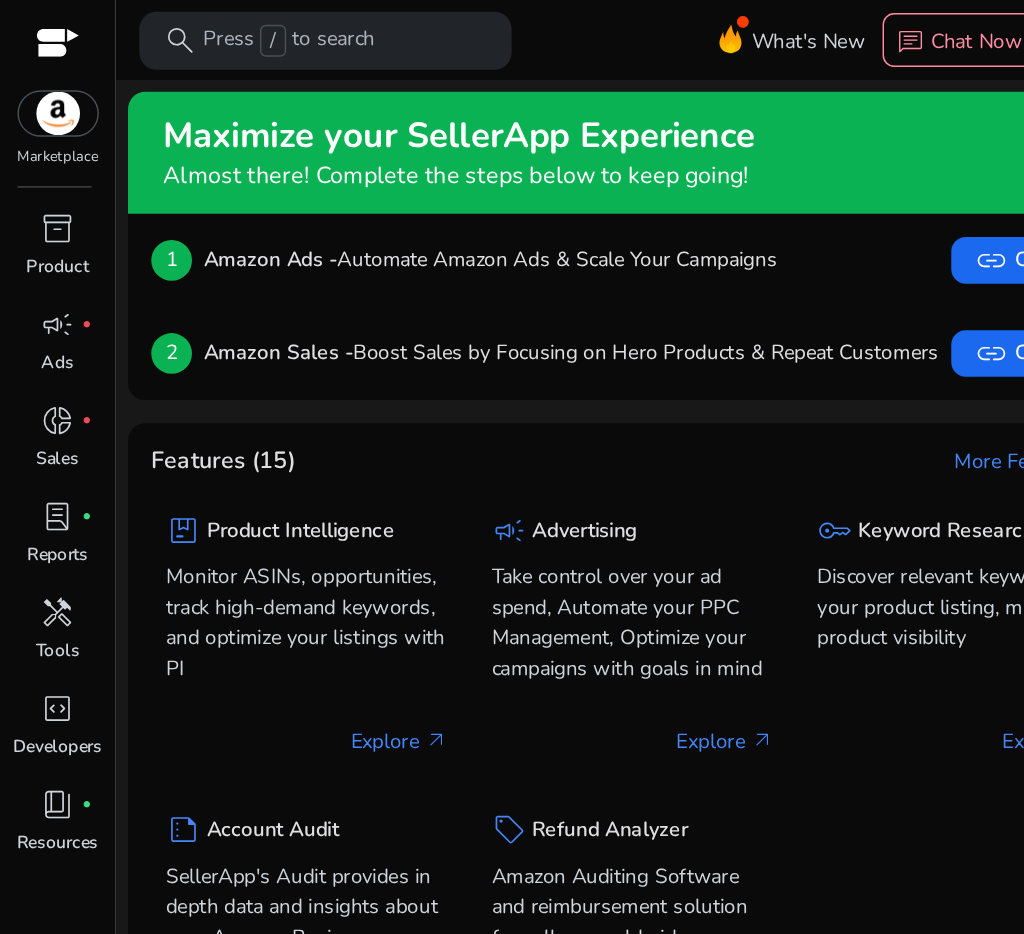 click on "link" 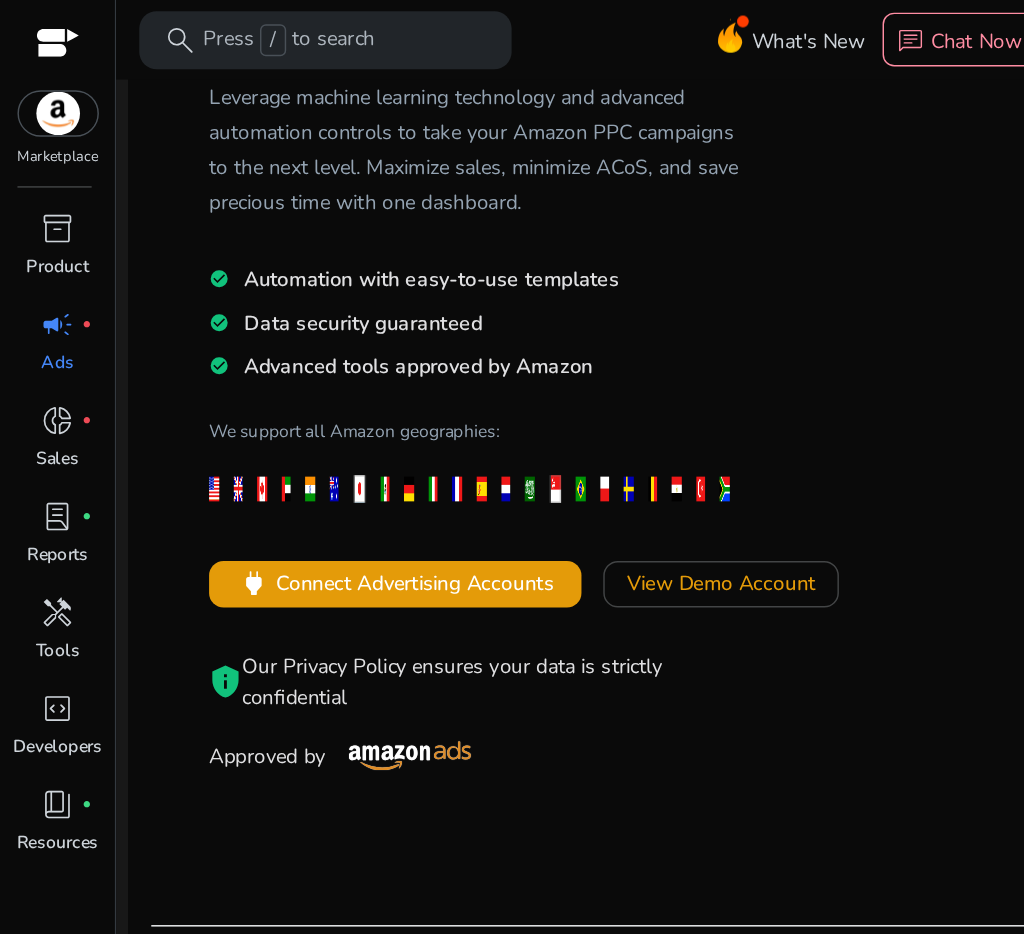 scroll, scrollTop: 187, scrollLeft: 0, axis: vertical 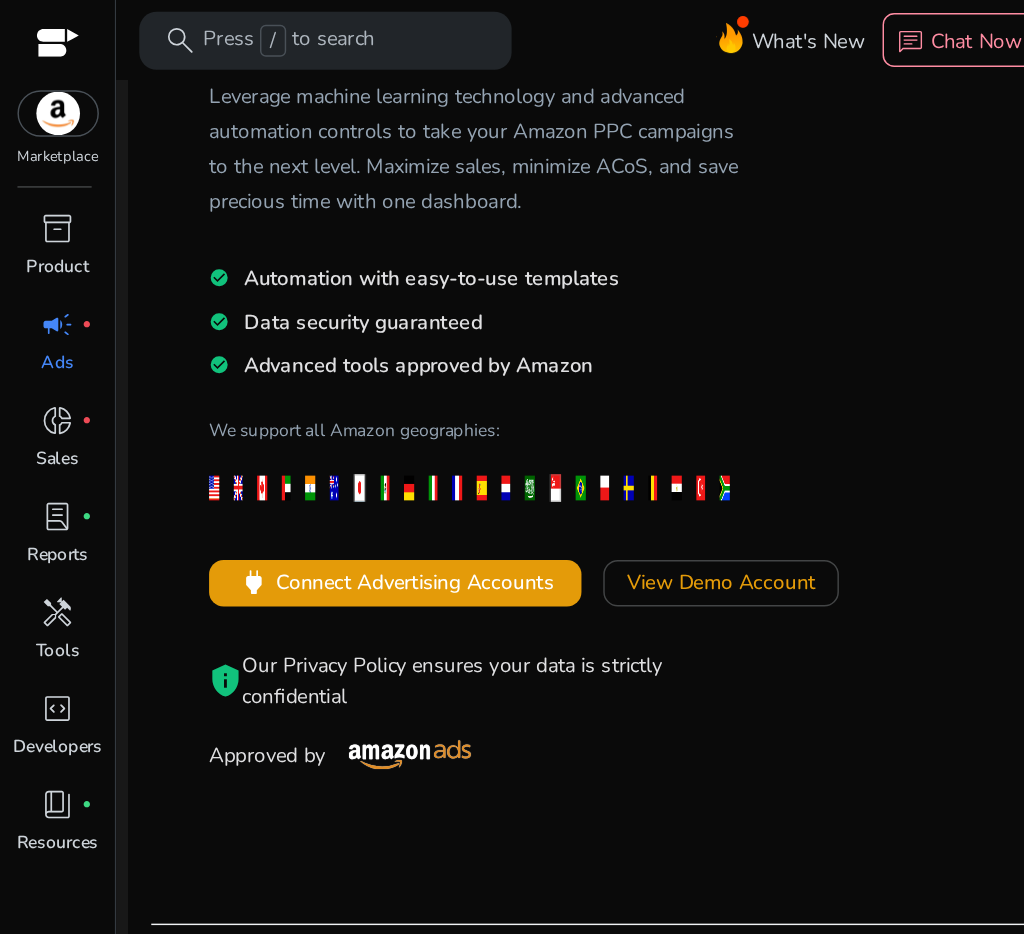 click on "Connect Advertising Accounts" 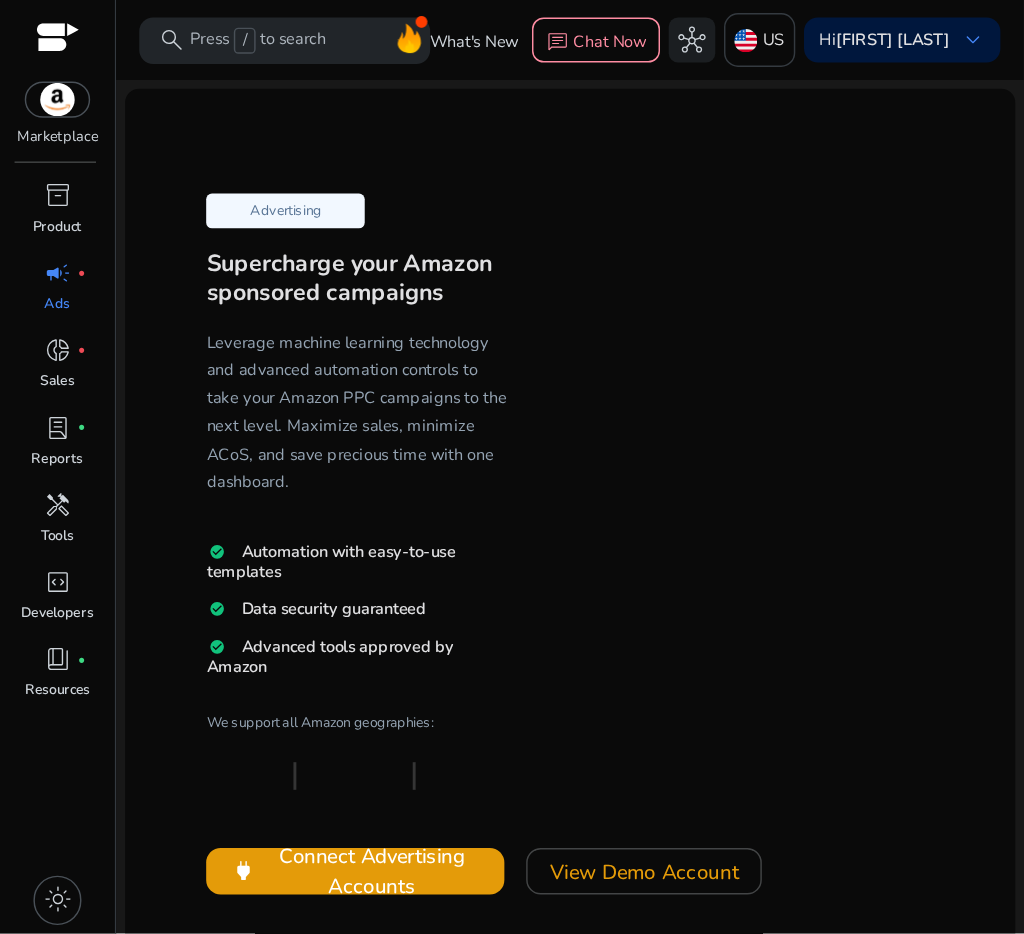 scroll, scrollTop: 0, scrollLeft: 0, axis: both 